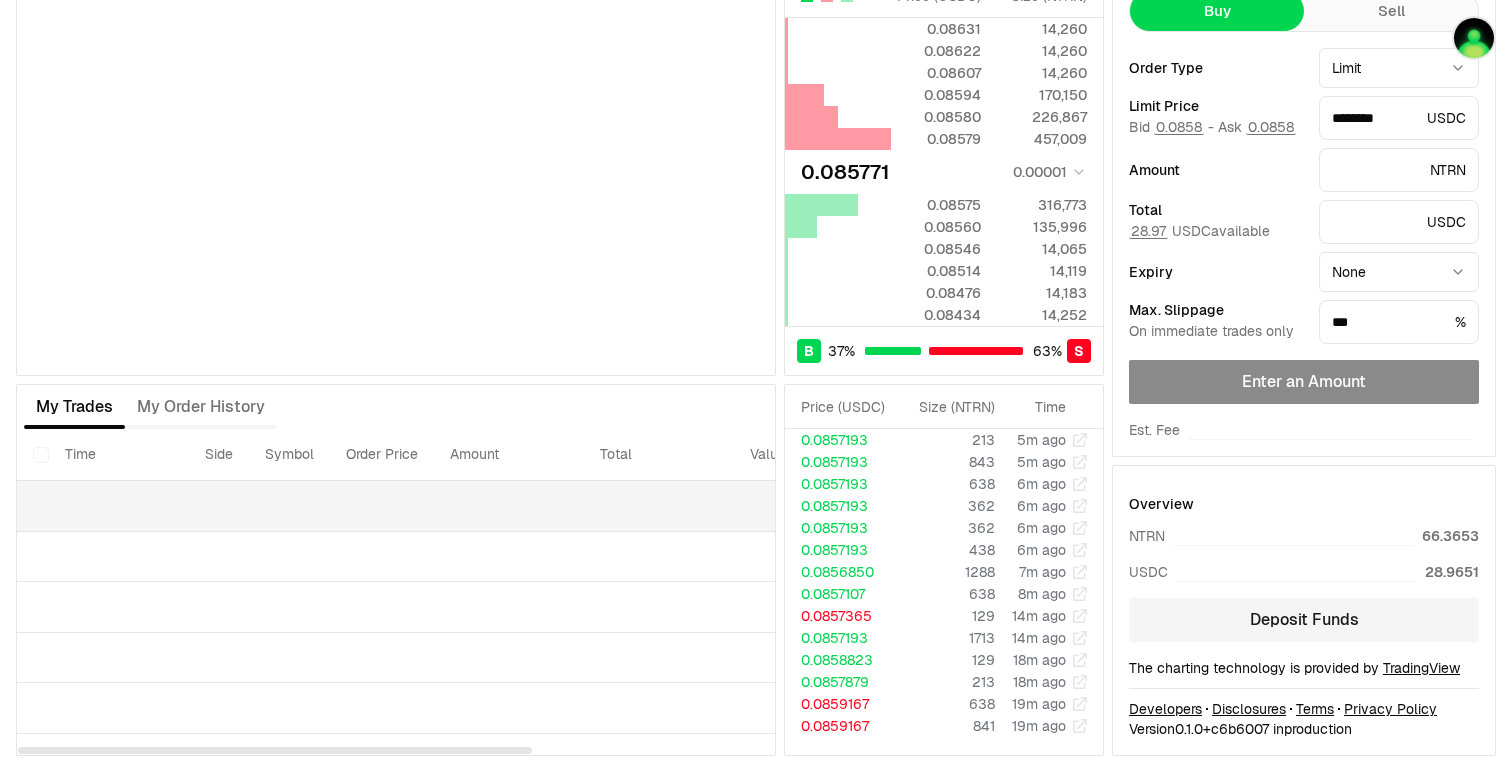 scroll, scrollTop: 0, scrollLeft: 0, axis: both 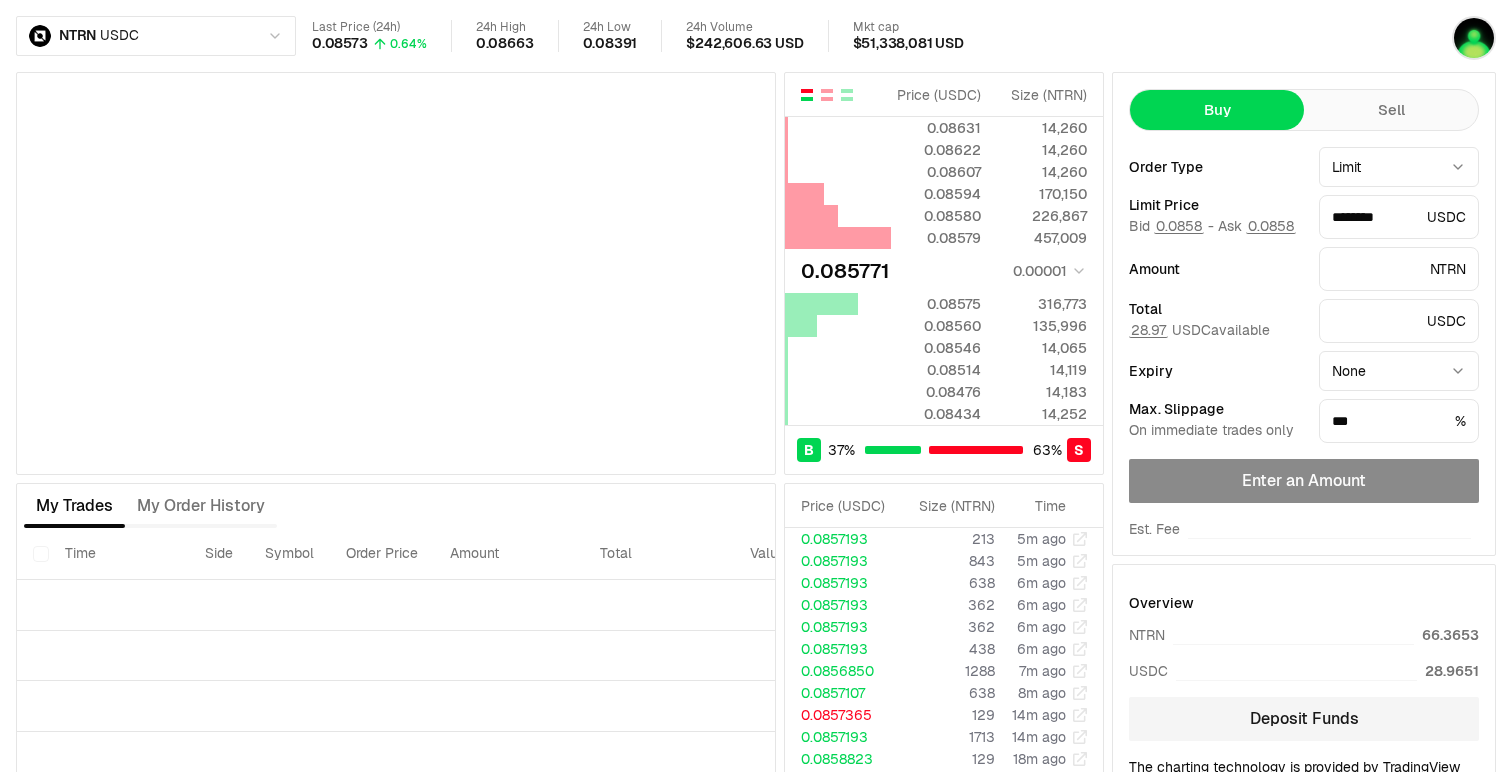 type on "********" 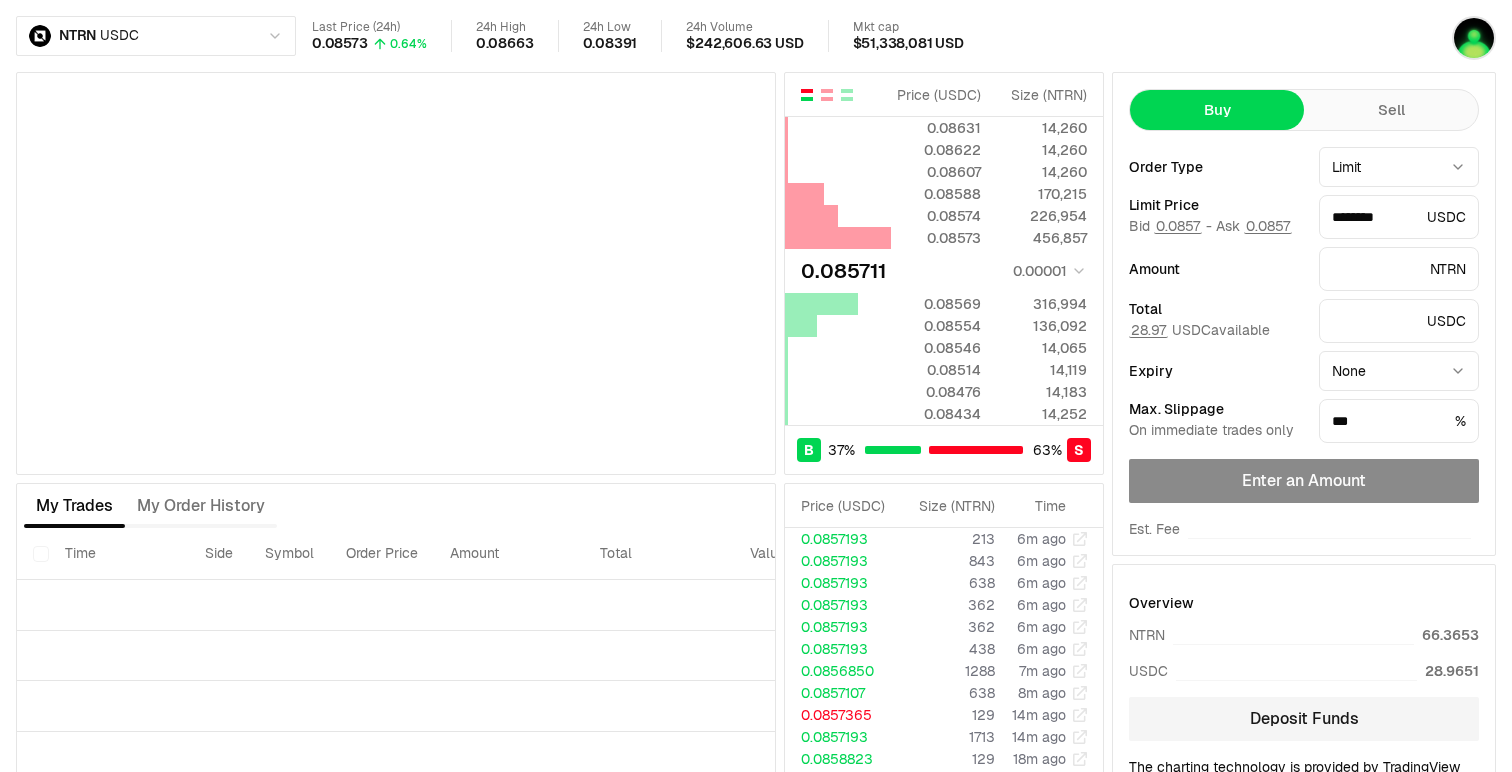click on "NTRN USDC Last Price (24h) 0.08573 0.64% 24h High 0.08663 24h Low 0.08391 24h Volume $242,606.63 USD Mkt cap $51,338,081 USD
Price ( USDC ) Size ( NTRN ) 0.08631 14,260 0.08622 14,260 0.08607 14,260 0.08588 170,215 0.08574 226,954 0.08573 456,857 0.085711 0.00001 0.08569 316,994 0.08554 136,092 0.08546 14,065 0.08514 14,119 0.08476 14,183 0.08434 14,252 B 37 % 63 % S Price ( USDC ) Size ( NTRN ) 0.08631 14,260 0.08622 14,260 0.08607 14,260 0.08588 170,215 0.08574 226,954 0.08573 456,857 0.085711 0.00001 0.08569 316,994 0.08554 136,092 0.08546 14,065 0.08514 14,119 0.08476 14,183 0.08434 14,252 B 37 % 63 % S Price ( USDC ) Size ( NTRN ) Time 0.0857193 213 6m ago My Trades My Order History Time Side Symbol Order Price Amount Total Value Filled Expiry           Price ( USDC ) Size ( NTRN ) Time 0.0857193 213 6m ago 0.0857193 843 6m ago 0.0857193 638 6m ago 0.0857193 362 6m ago 0.0857193 362 6m ago 0.0857193 438 6m ago 0.0856850 1288 7m ago 0.0857107 638 8m ago 0.0857365 129 14m ago 0.0857193 1713 14m ago" at bounding box center [756, 435] 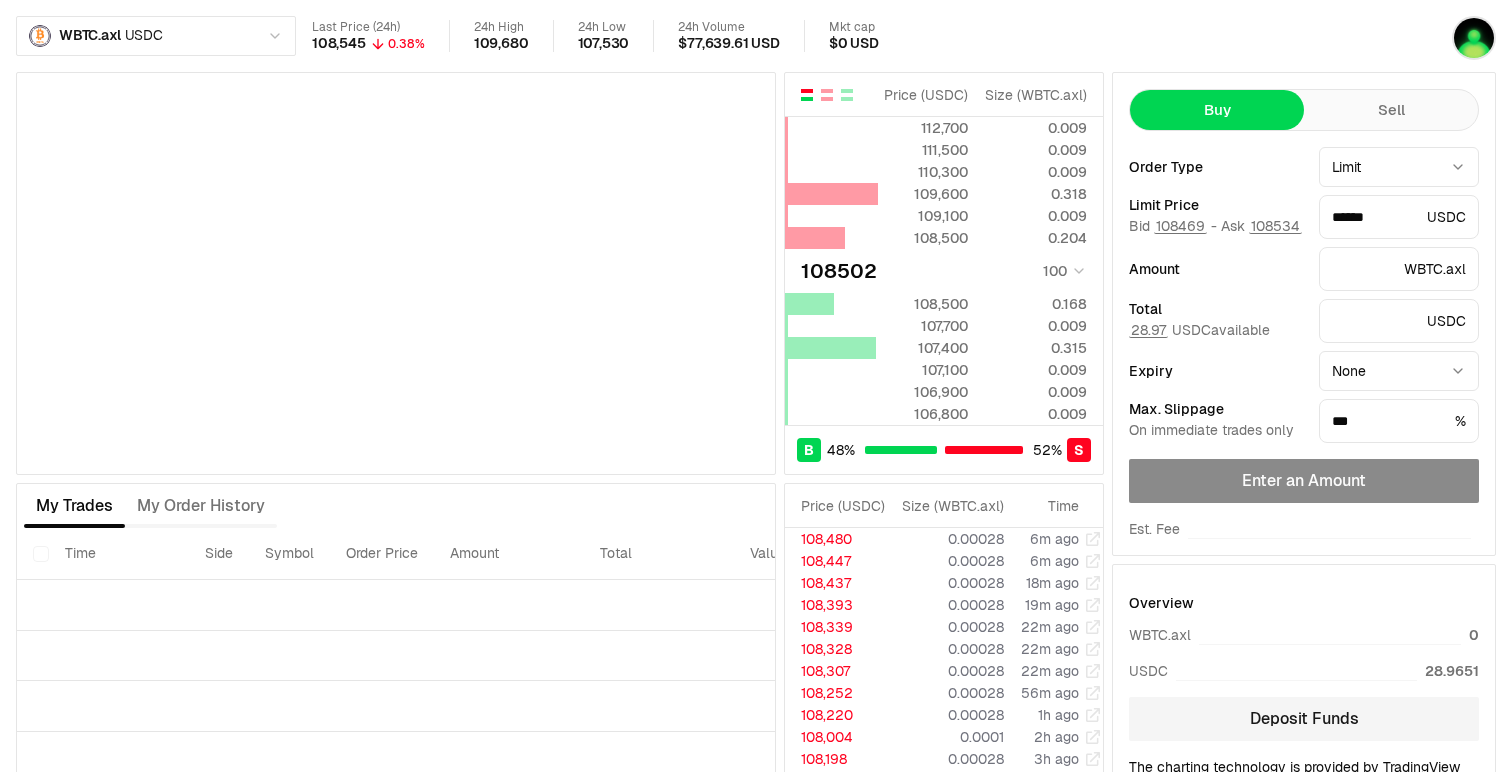 click on "WBTC.axl USDC Last Price (24h) 108,545 0.38% 24h High 109,680 24h Low 107,530 24h Volume $77,639.61 USD Mkt cap $0 USD
Price ( USDC ) Size ( WBTC.axl ) 112,700 0.009 111,500 0.009 110,300 0.009 109,600 0.318 109,100 0.009 108,500 0.204 108502 100 108,500 0.168 107,700 0.009 107,400 0.315 107,100 0.009 106,900 0.009 106,800 0.009 B 48 % 52 % S Price ( USDC ) Size ( WBTC.axl ) 112,700 0.009 111,500 0.009 110,300 0.009 109,600 0.318 109,100 0.009 108,500 0.204 108502 100 108,500 0.168 107,700 0.009 107,400 0.315 107,100 0.009 106,900 0.009 106,800 0.009 B 48 % 52 % S Price ( USDC ) Size ( WBTC.axl ) Time 108,480 0.00028 6m ago My Trades My Order History Time Side Symbol Order Price Amount Total Value Filled Expiry           Price ( USDC ) Size ( WBTC.axl ) Time 108,480 0.00028 6m ago 108,447 0.00028 6m ago 108,437 0.00028 18m ago 108,393 0.00028 19m ago 108,339 0.00028 22m ago 108,328 0.00028 22m ago 108,307 0.00028 22m ago 108,252 0.00028 56m ago 108,220 0.00028 1h ago 108,004 0.0001 2h ago 108,198 Buy" at bounding box center [756, 435] 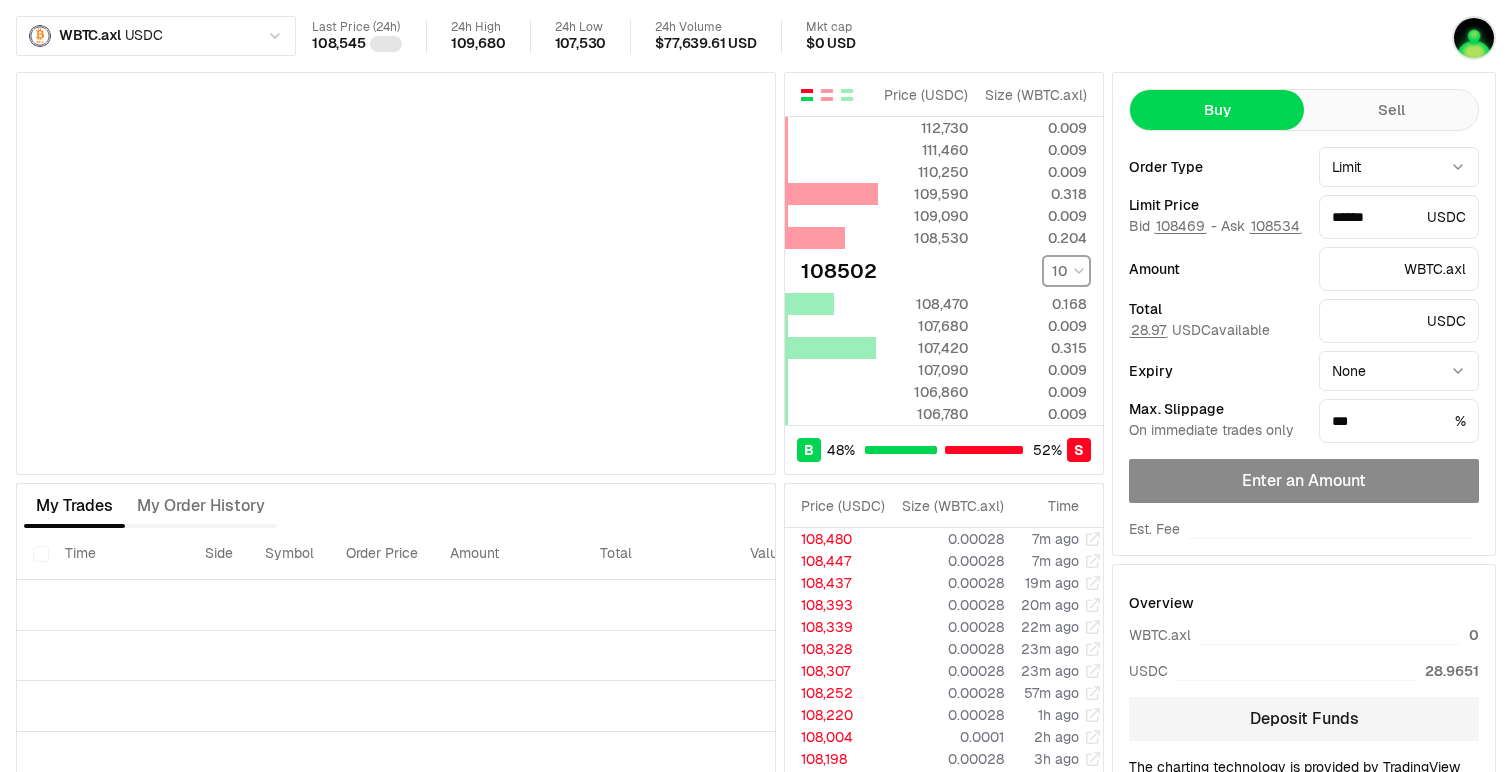 type on "******" 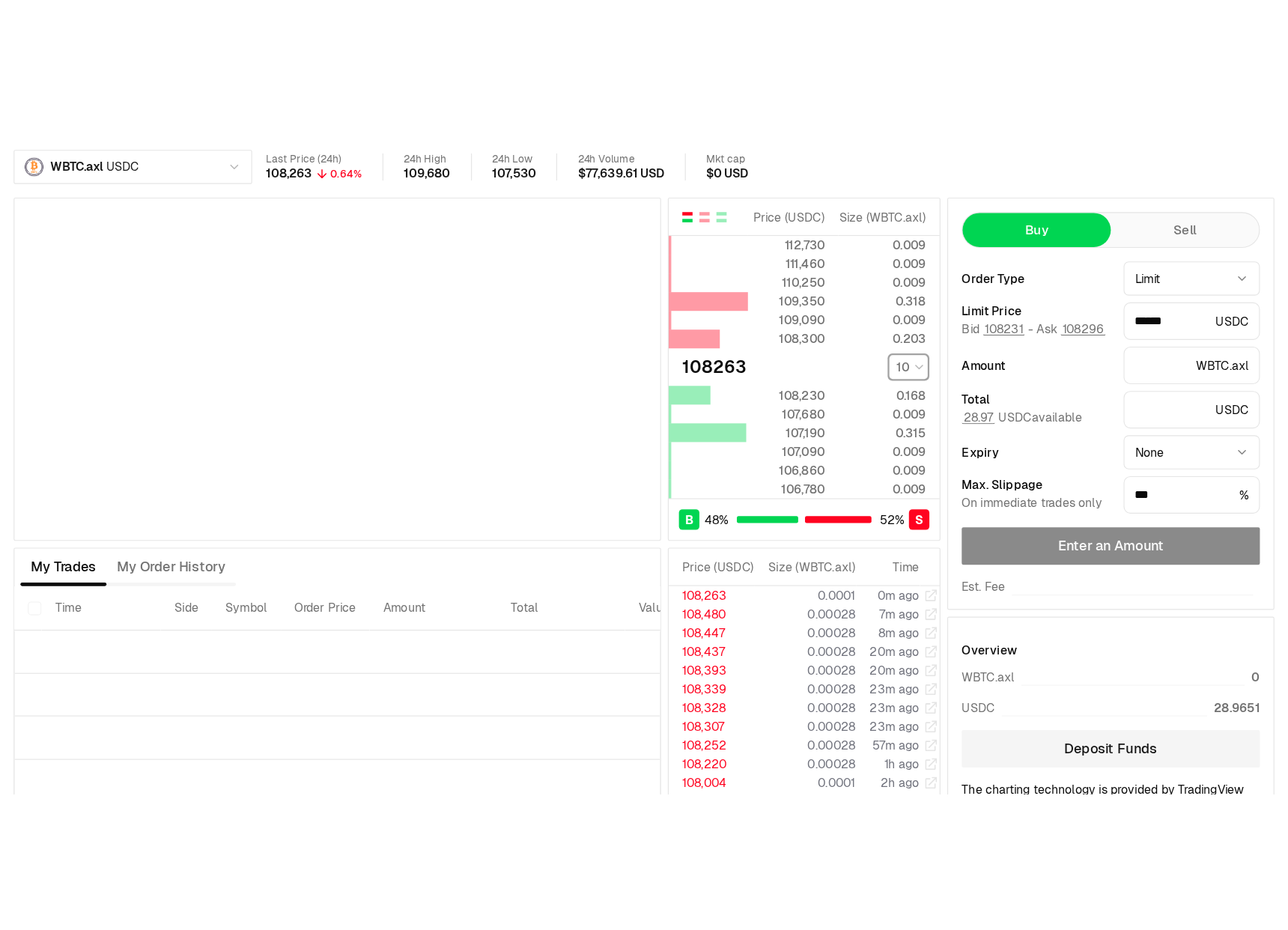 scroll, scrollTop: 0, scrollLeft: 0, axis: both 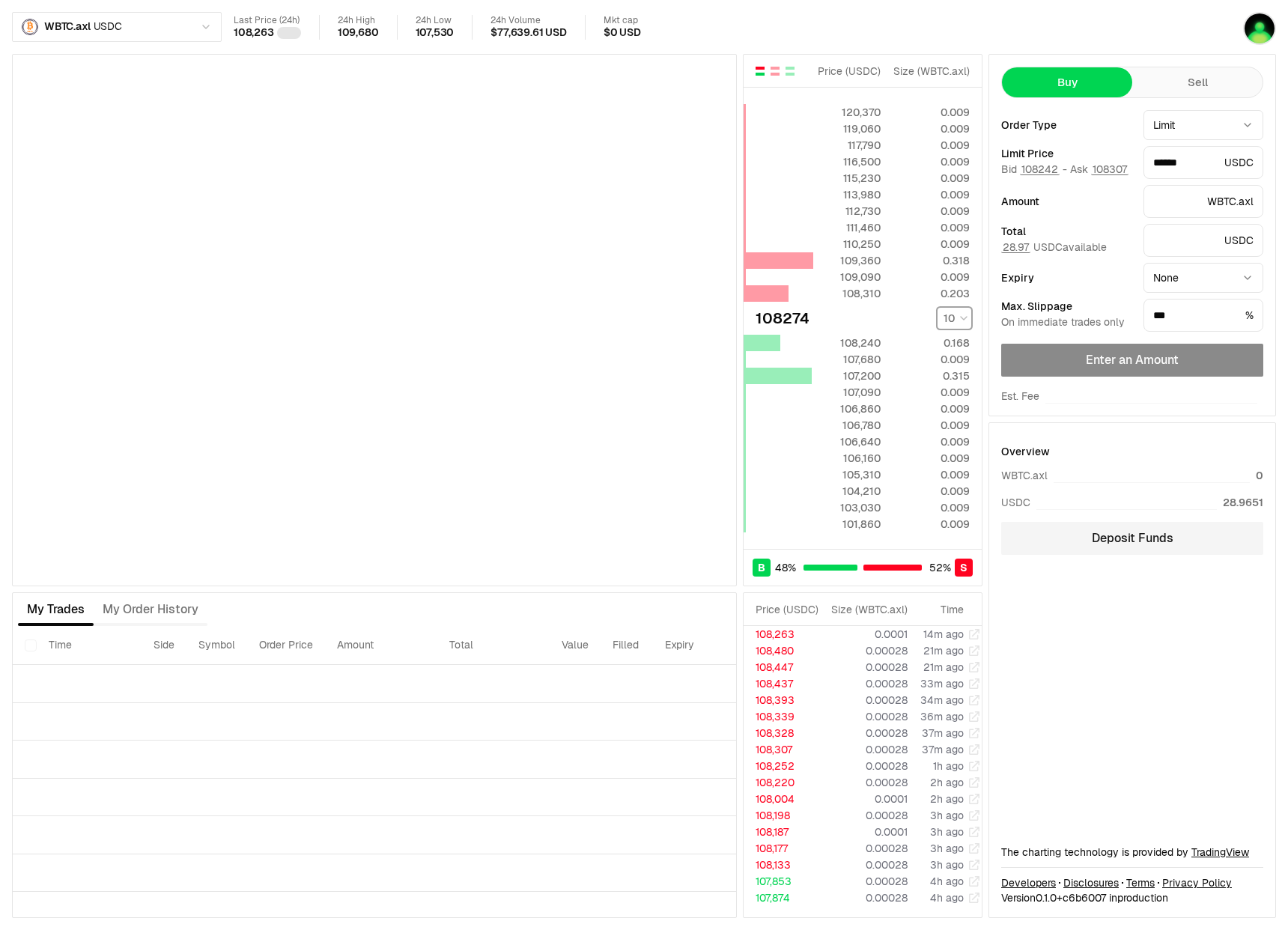 type on "******" 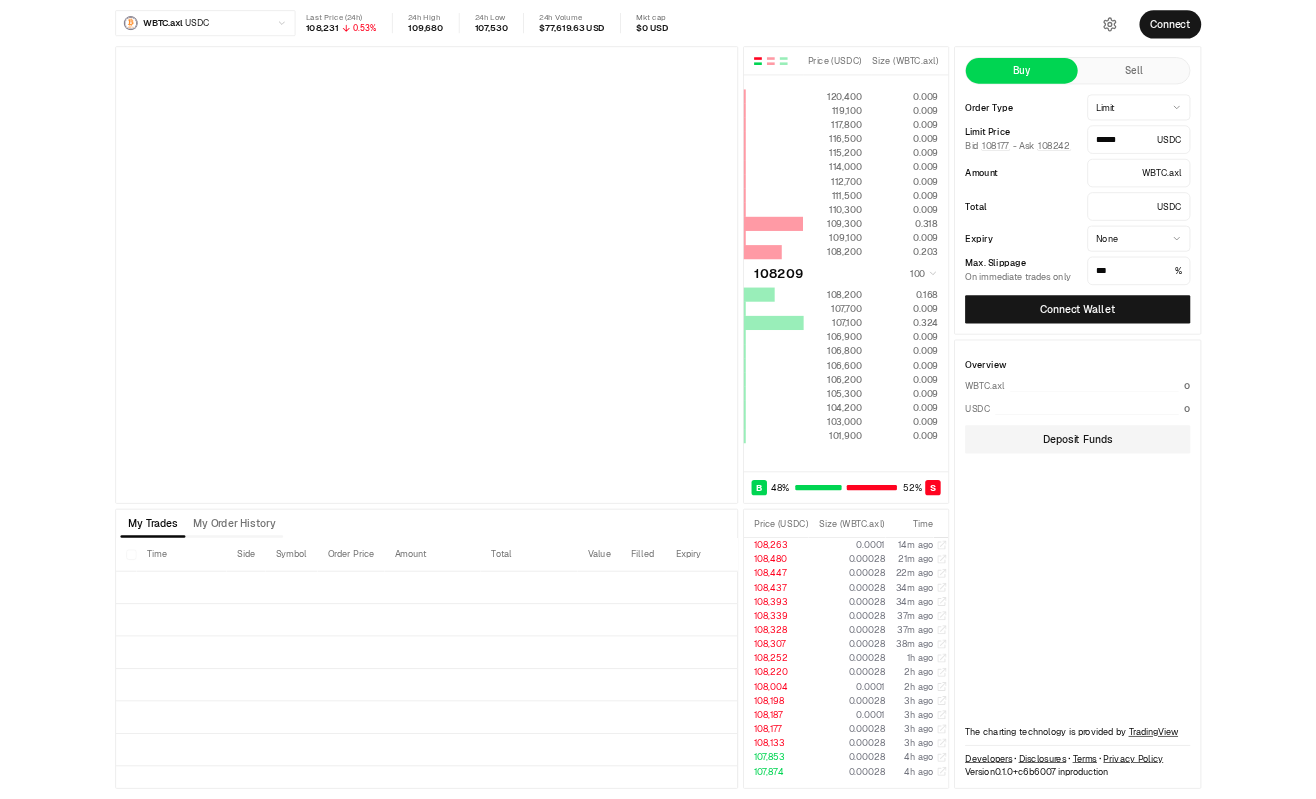 scroll, scrollTop: 0, scrollLeft: 0, axis: both 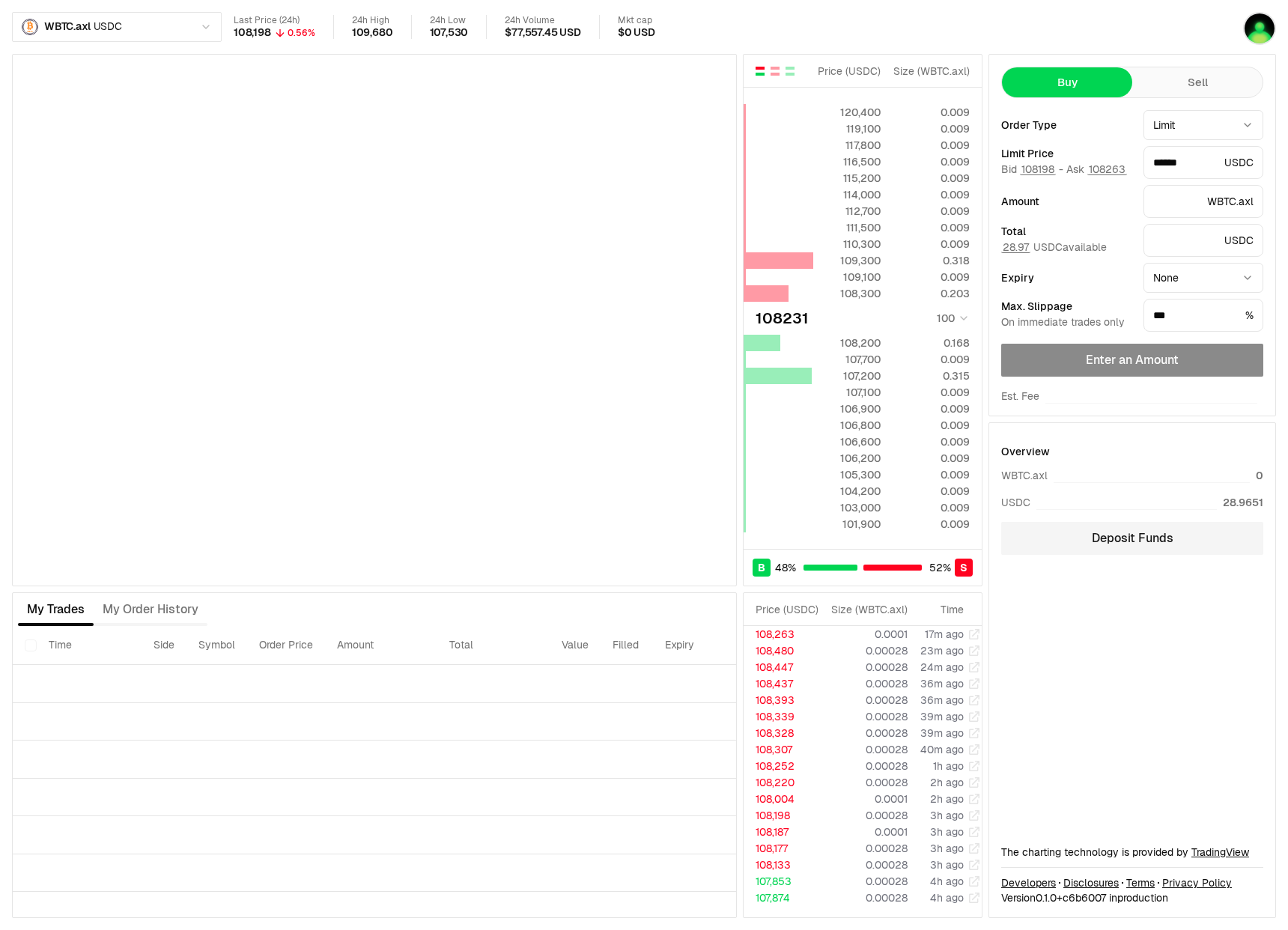 type on "******" 